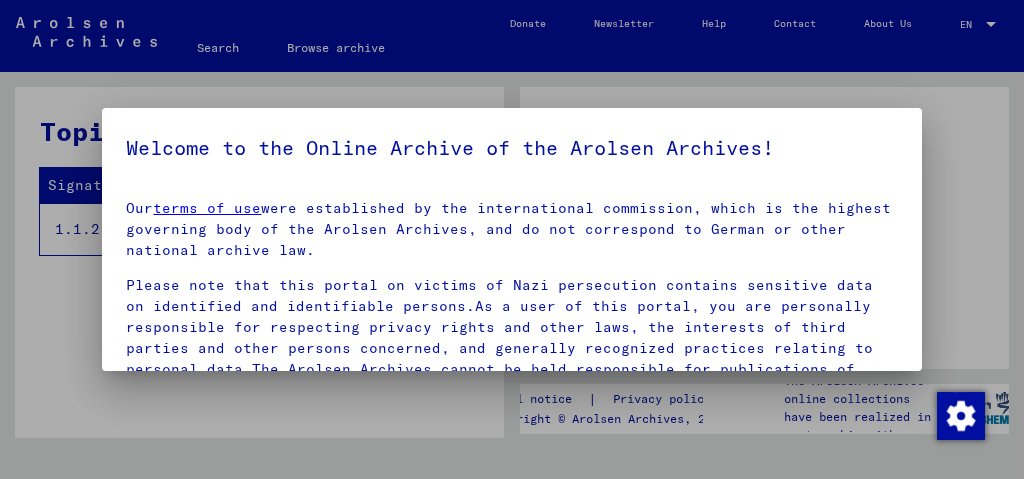 scroll, scrollTop: 0, scrollLeft: 0, axis: both 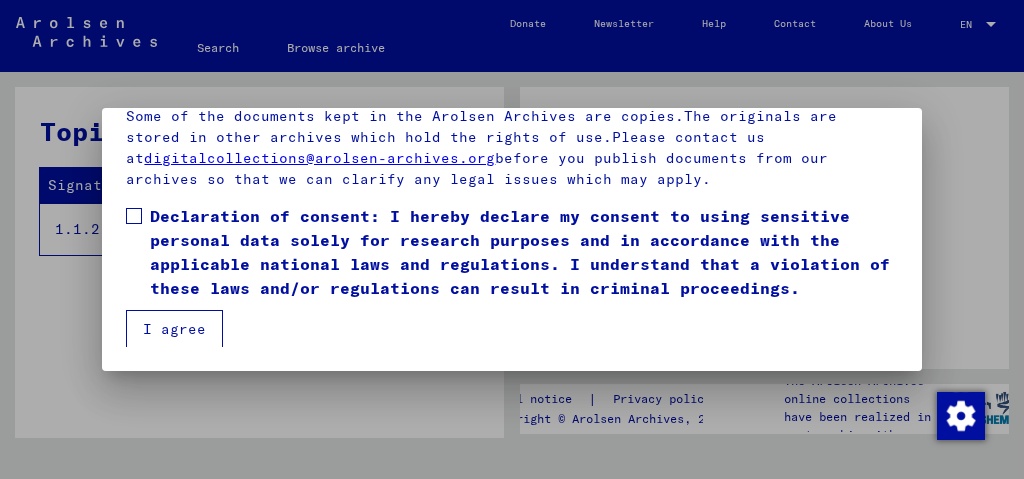 click on "I agree" at bounding box center [174, 329] 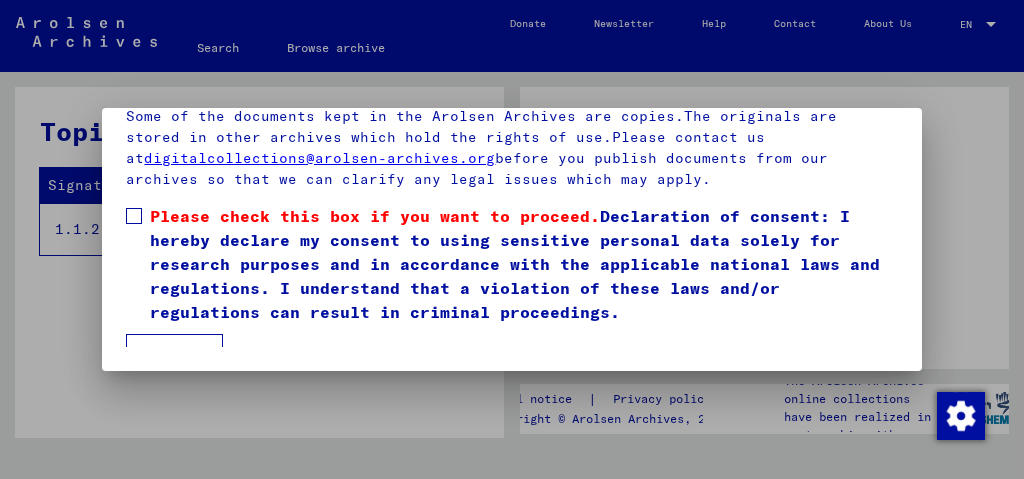 click at bounding box center (134, 216) 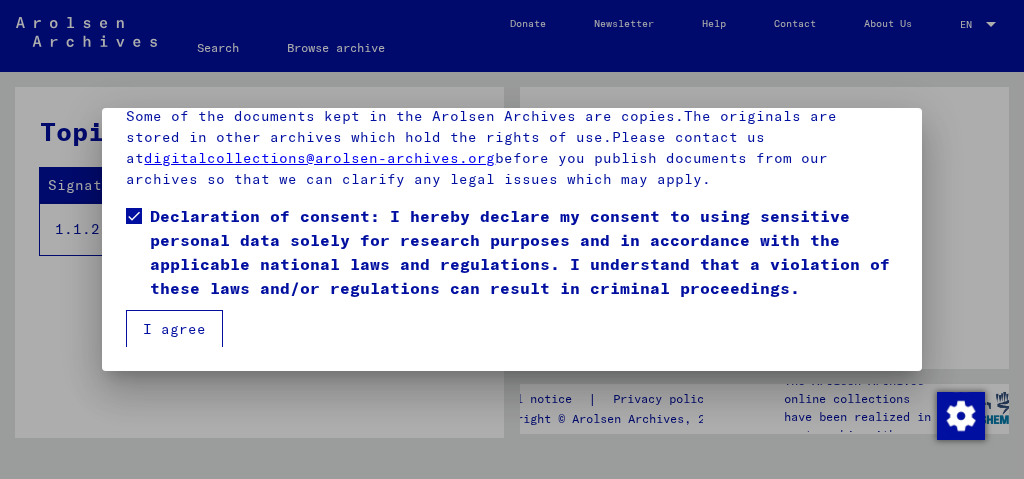 click on "I agree" at bounding box center (174, 329) 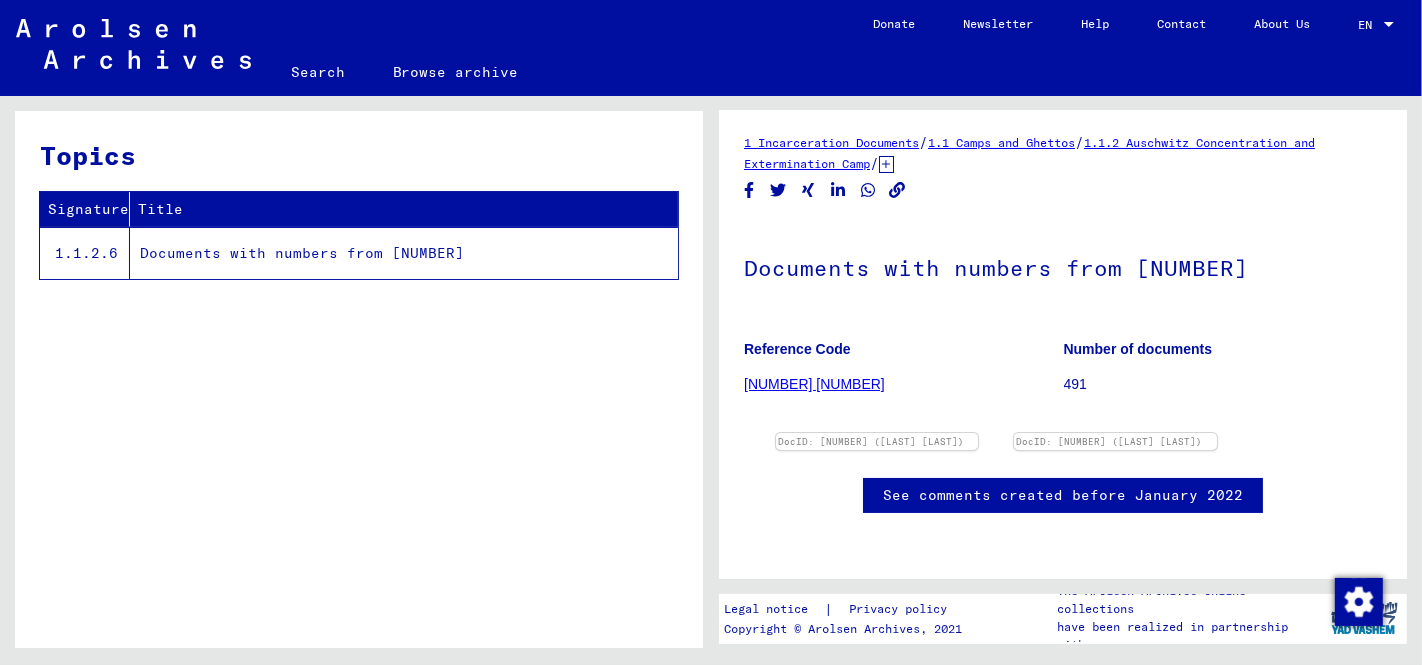 scroll, scrollTop: 0, scrollLeft: 0, axis: both 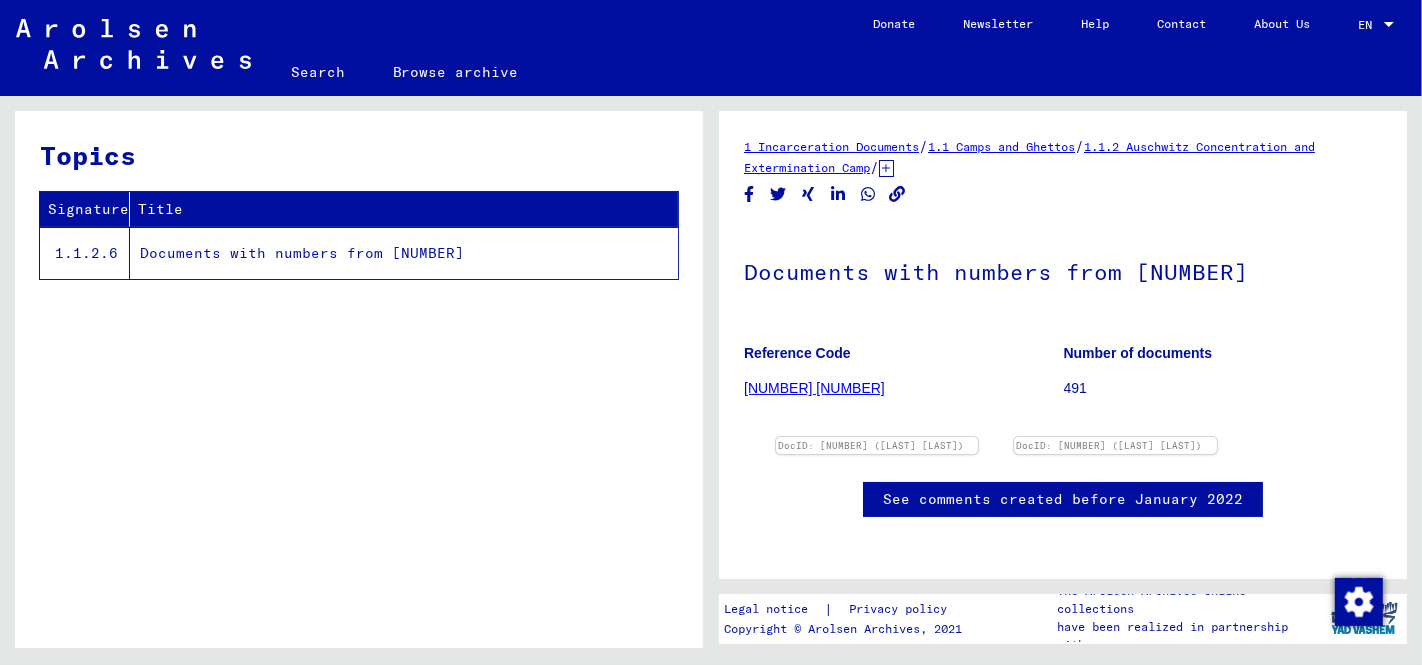click on "Documents with numbers from [NUMBER]" at bounding box center (1063, 270) 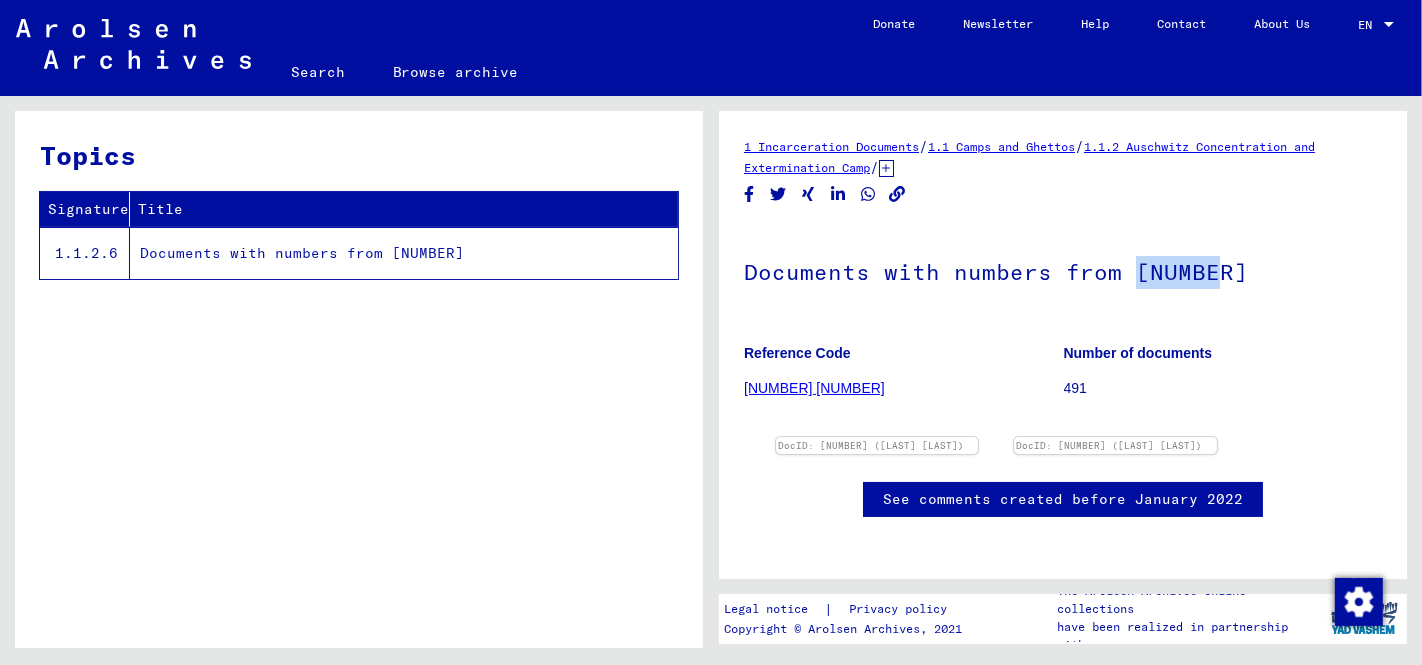 click on "Documents with numbers from [NUMBER]" at bounding box center (1063, 270) 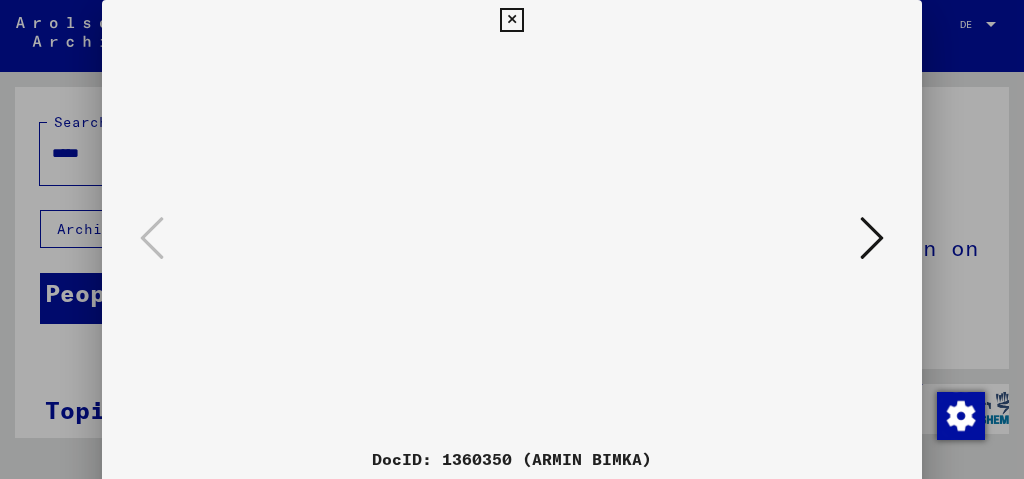 scroll, scrollTop: 0, scrollLeft: 0, axis: both 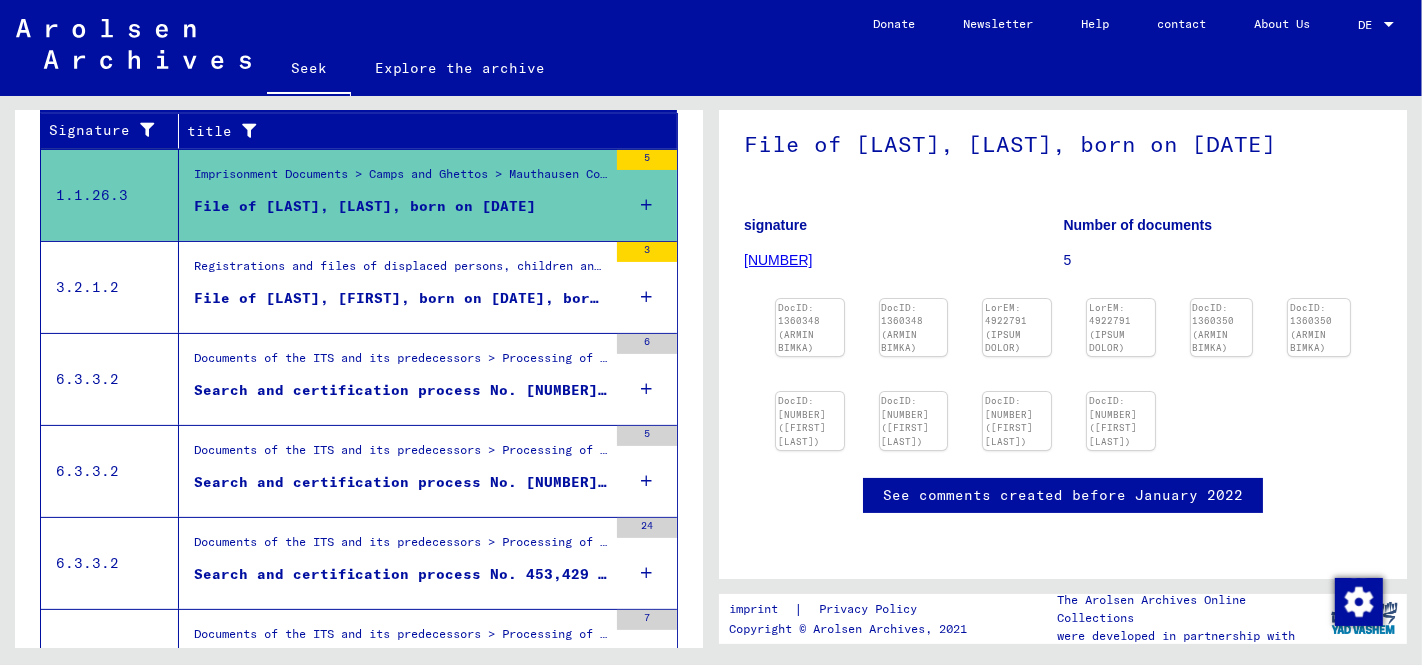 click on "File of [LAST], [FIRST], born on [DATE], born in [CITY]" at bounding box center (365, 206) 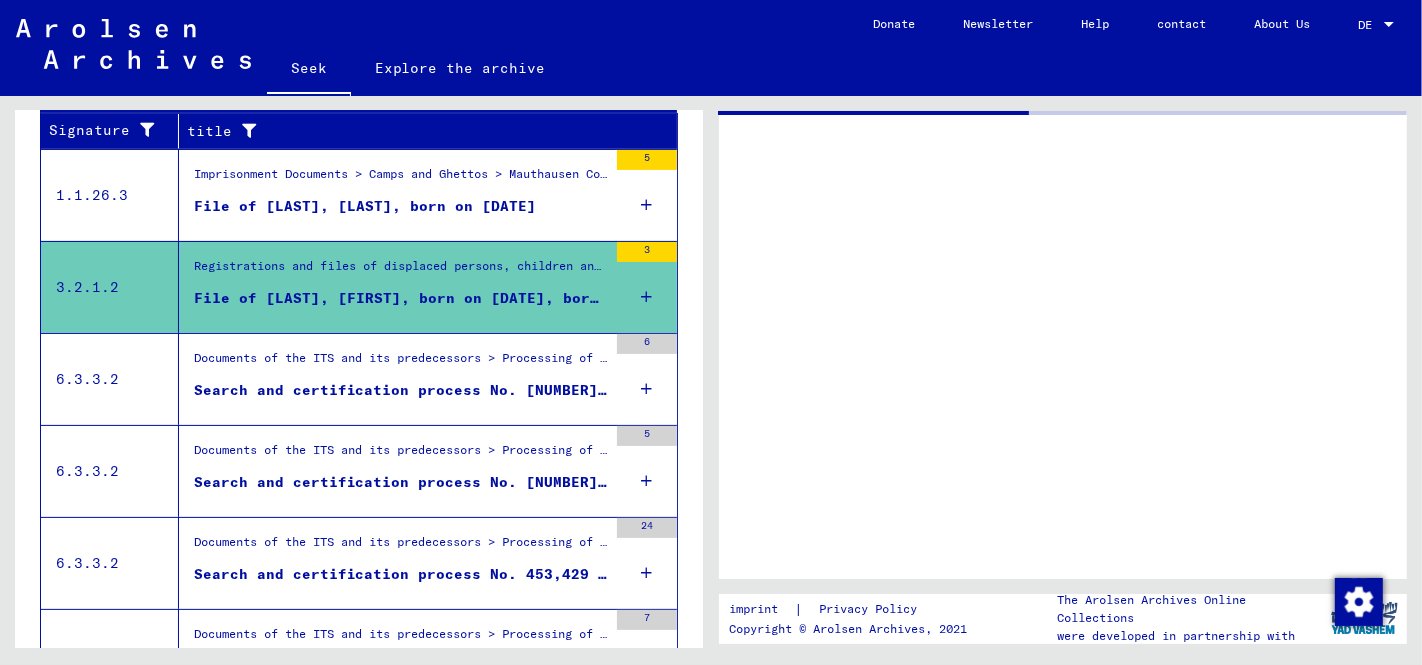 scroll, scrollTop: 0, scrollLeft: 0, axis: both 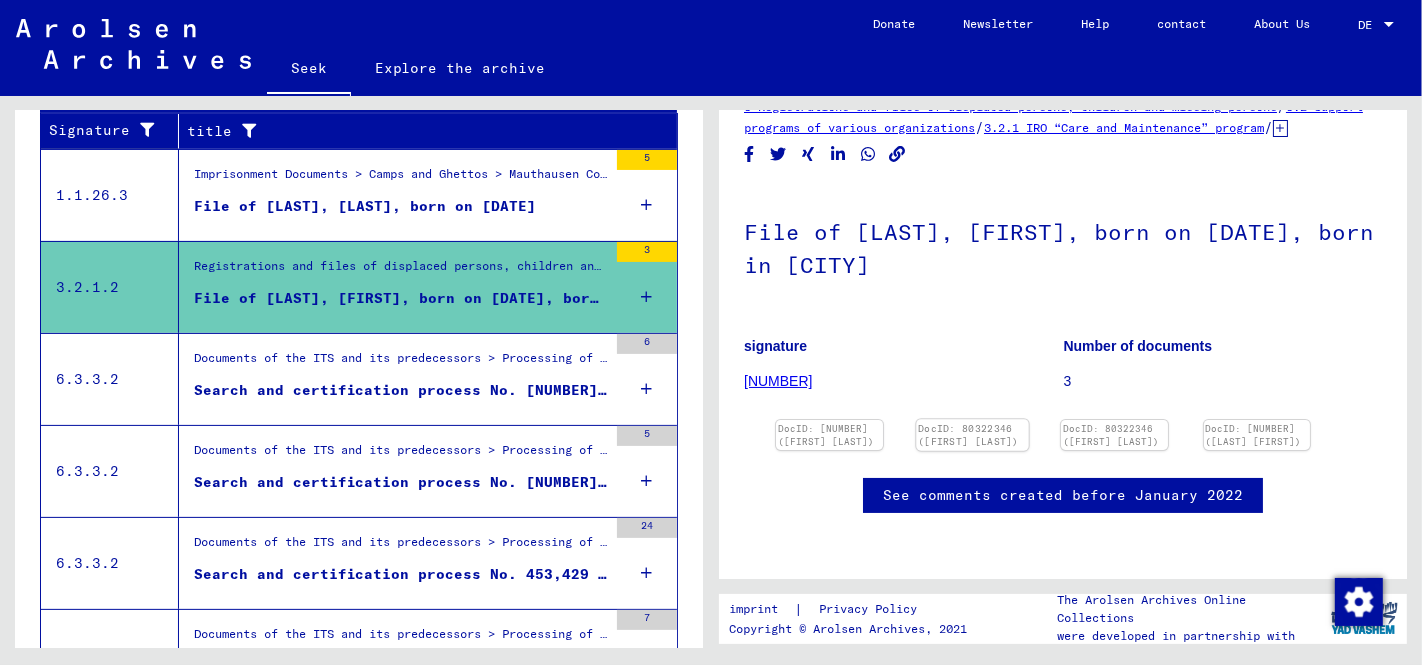 click at bounding box center (829, 420) 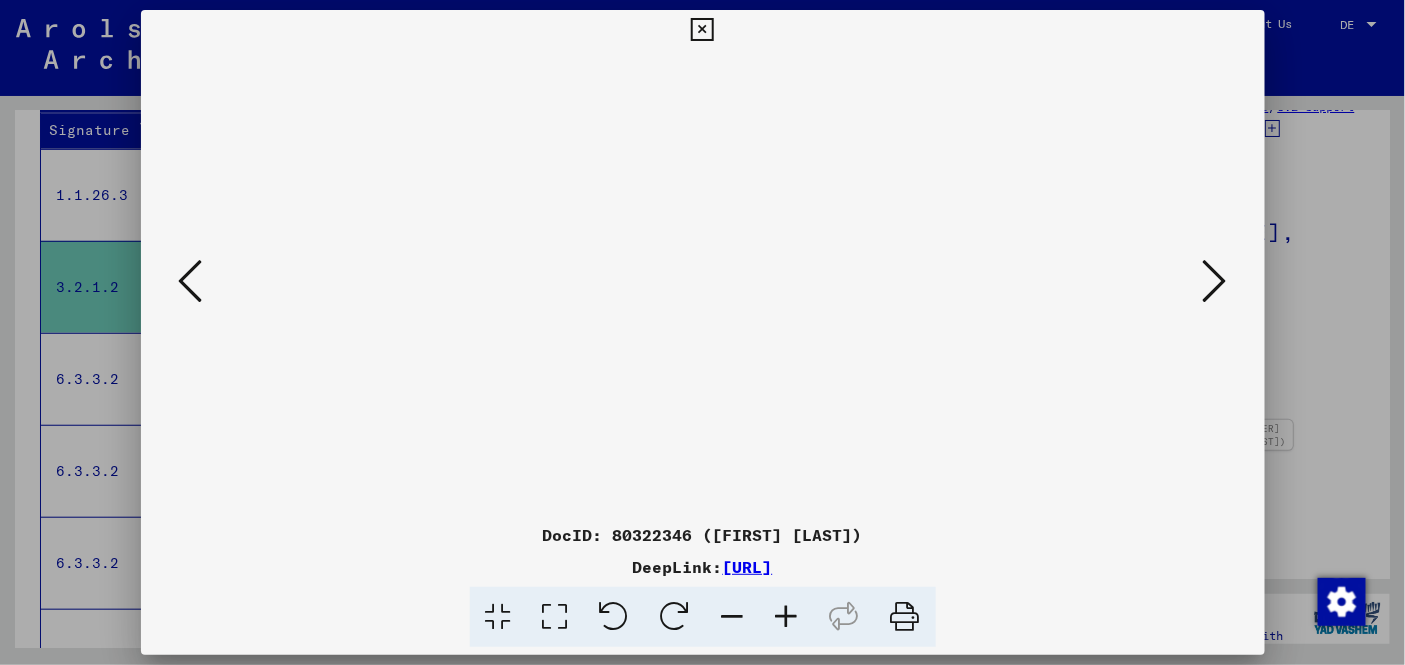 click at bounding box center (703, 282) 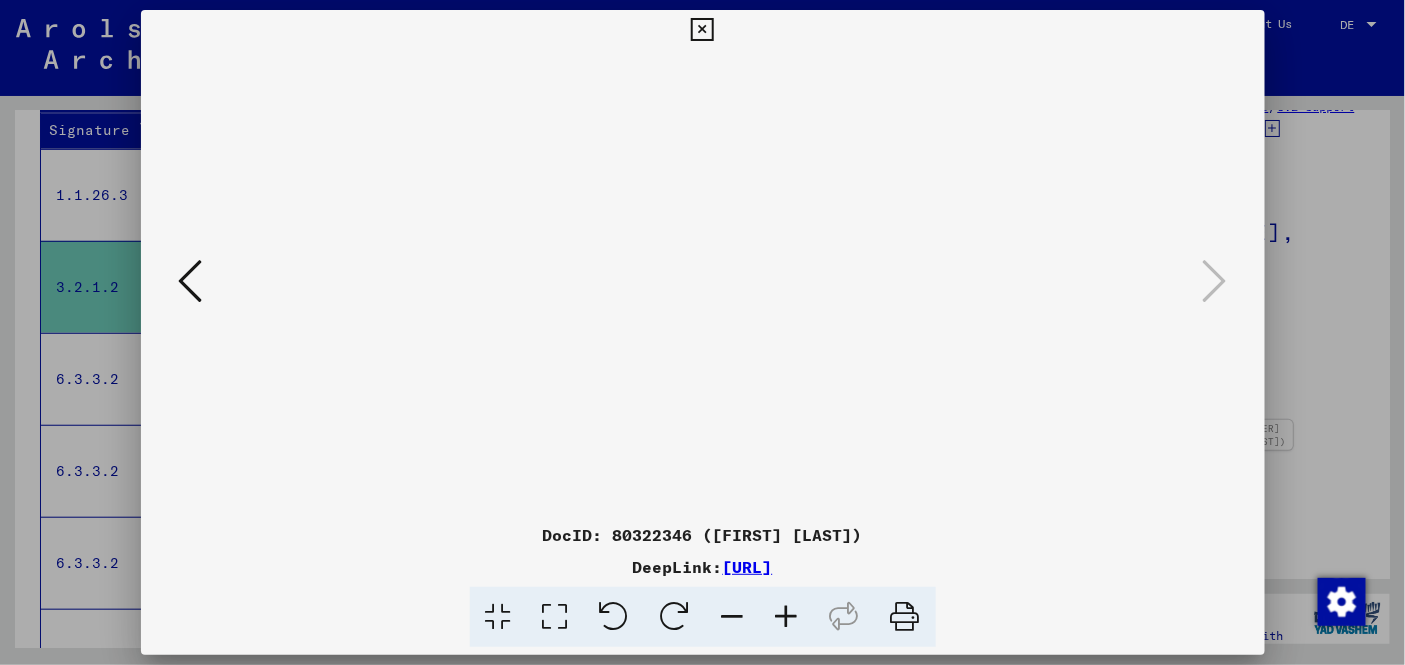 click at bounding box center (191, 281) 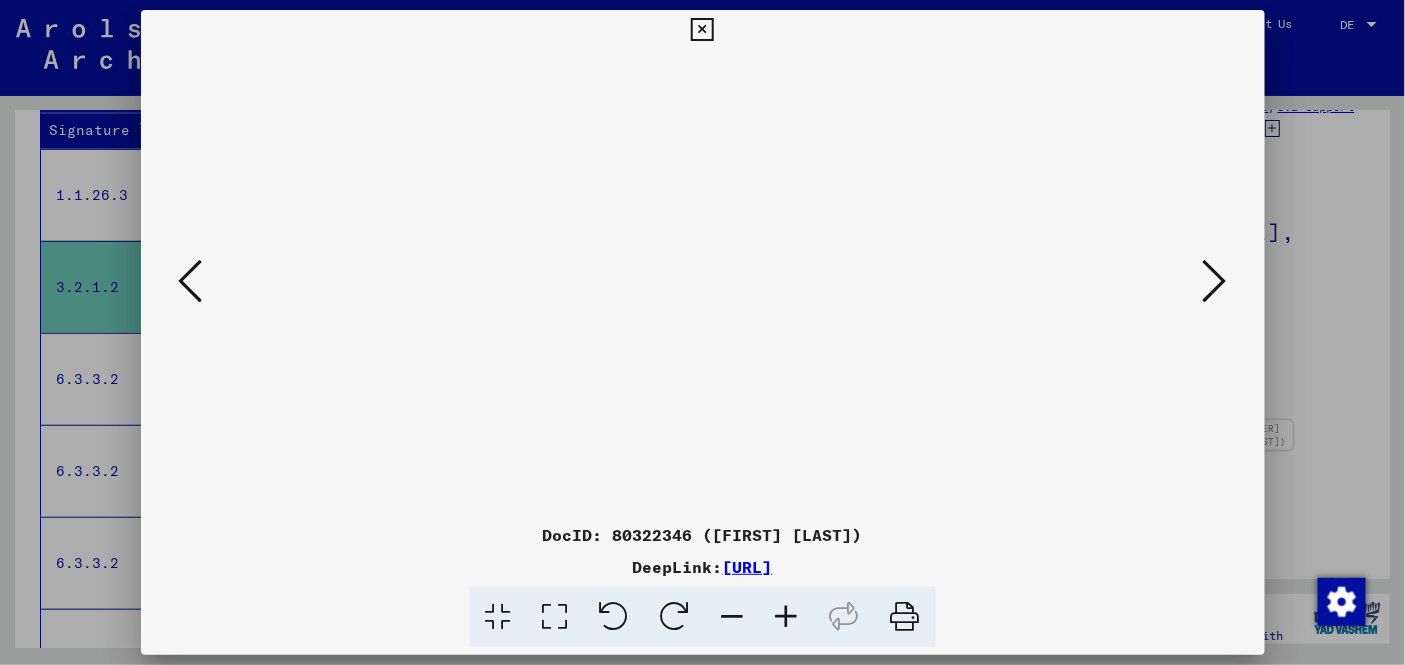 click at bounding box center [191, 281] 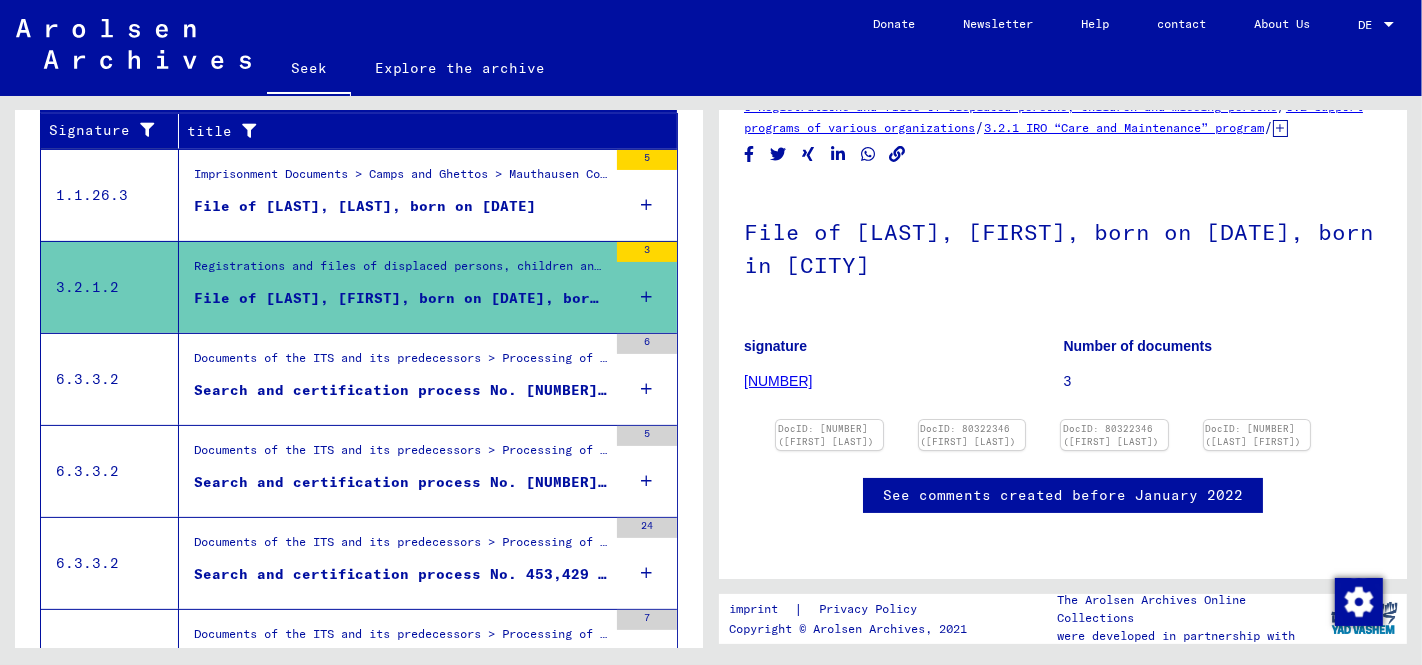 click on "Documents of the ITS and its predecessors > Processing of inquiries > Case-related files of the ITS from 1947 onwards > T/D case filing > Search and certification processes with (T/D) numbers from 250,000 to 499,999 > Search and certification processes with (T/D) numbers from 409,000 to 409,499" at bounding box center [901, 173] 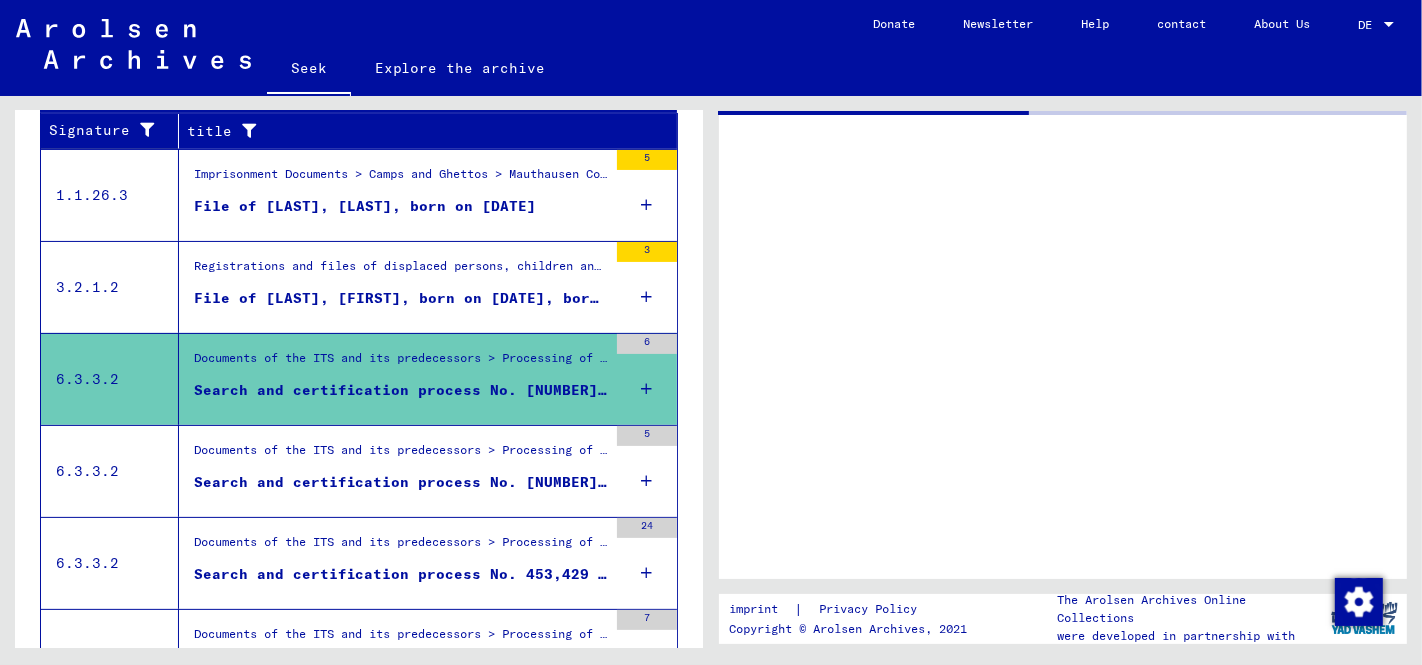 scroll, scrollTop: 0, scrollLeft: 0, axis: both 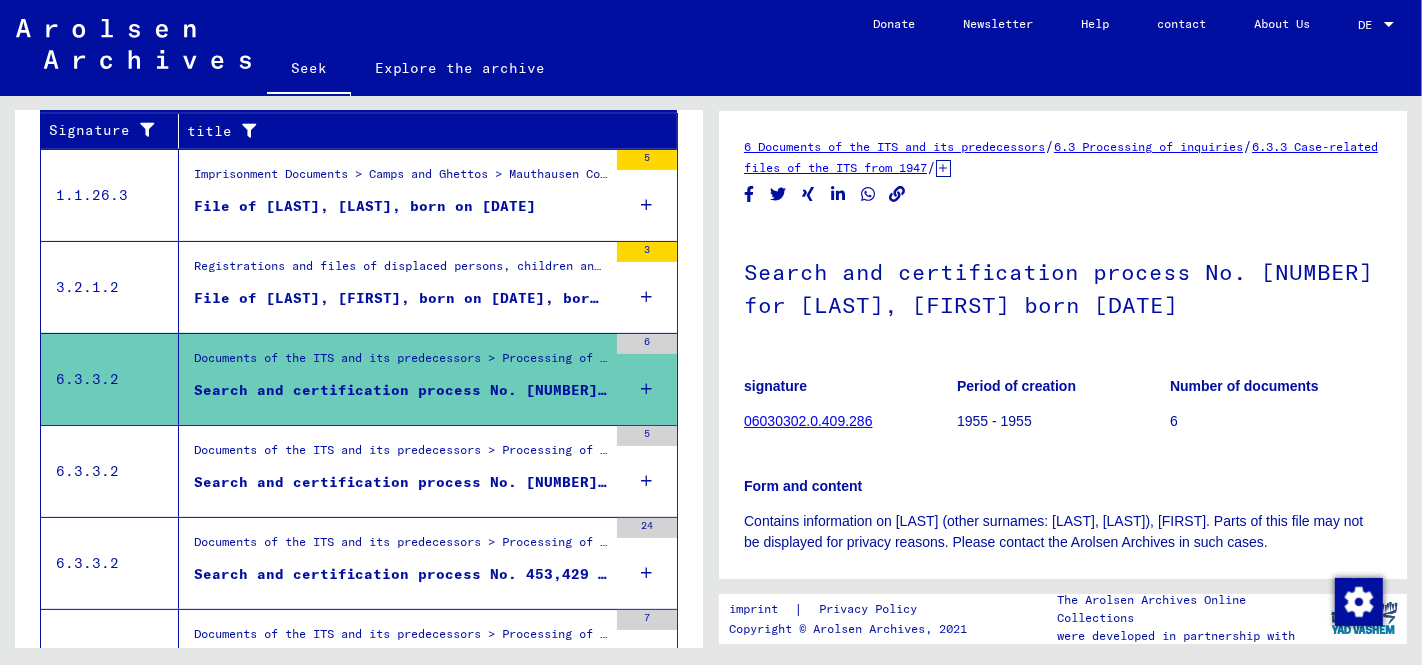 click on "Documents of the ITS and its predecessors > Processing of inquiries > Case-related files of the ITS from 1947 onwards > T/D case filing > Search and certification processes with (T/D) numbers from 250,000 to 499,999 > Search and certification processes with (T/D) numbers from 409,000 to 409,499" at bounding box center (400, 179) 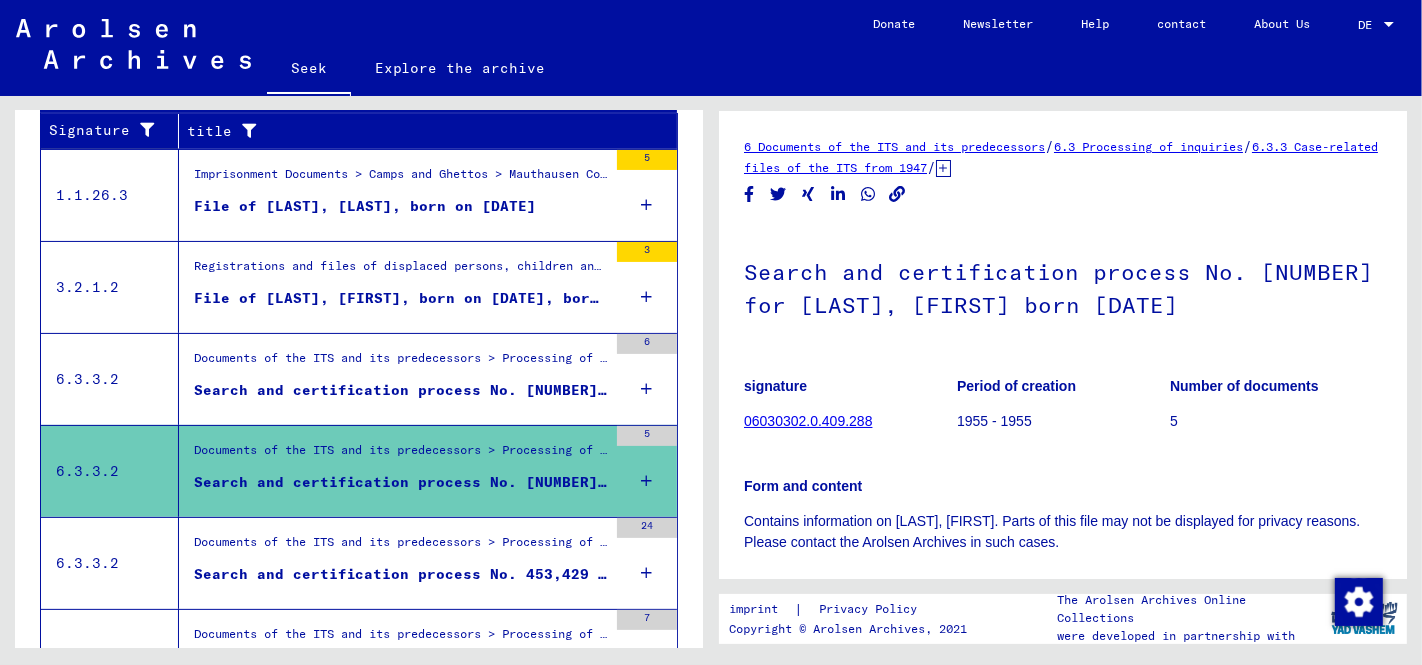 scroll, scrollTop: 0, scrollLeft: 0, axis: both 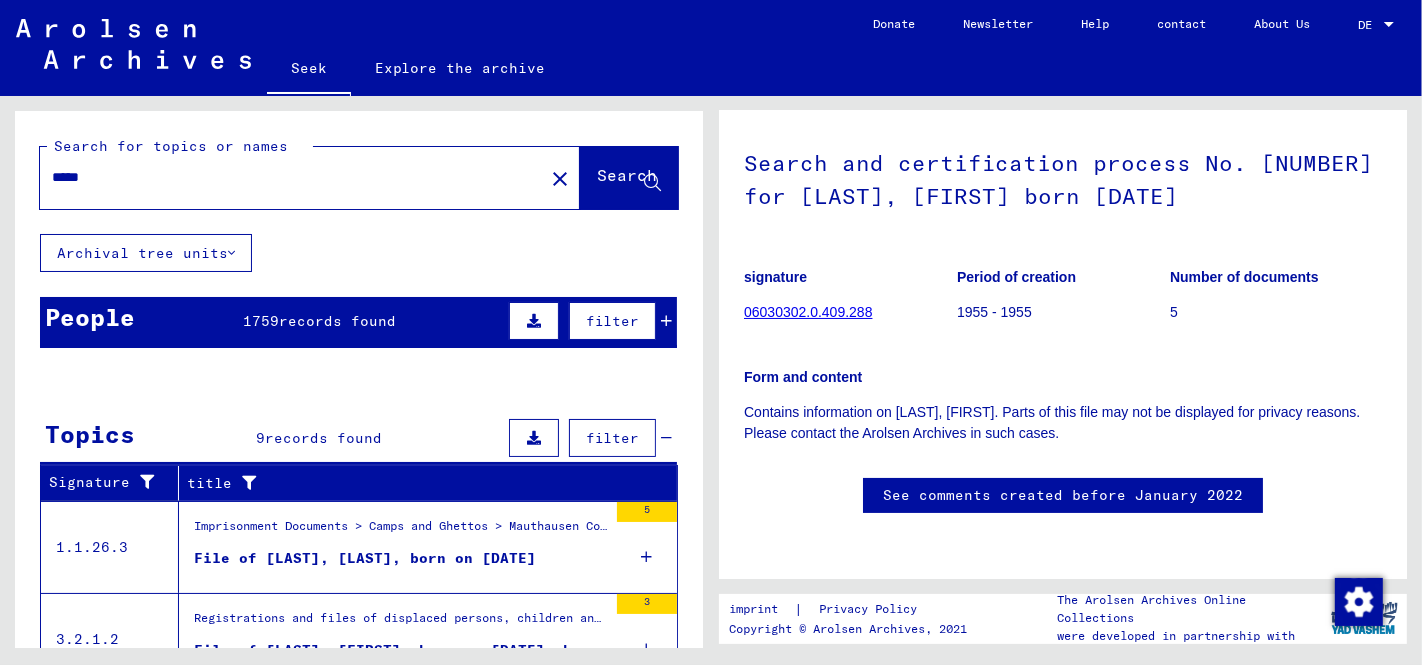 click on "*****" at bounding box center [292, 177] 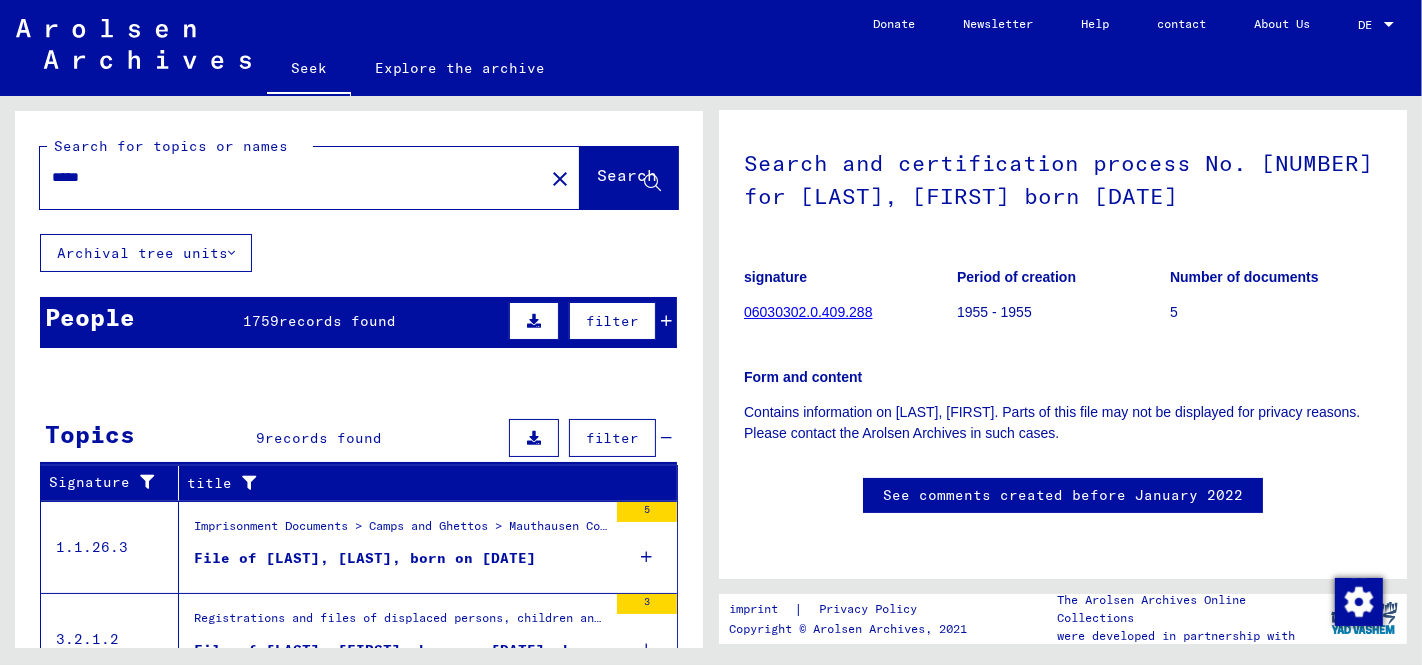 drag, startPoint x: 302, startPoint y: 176, endPoint x: 0, endPoint y: 167, distance: 302.13406 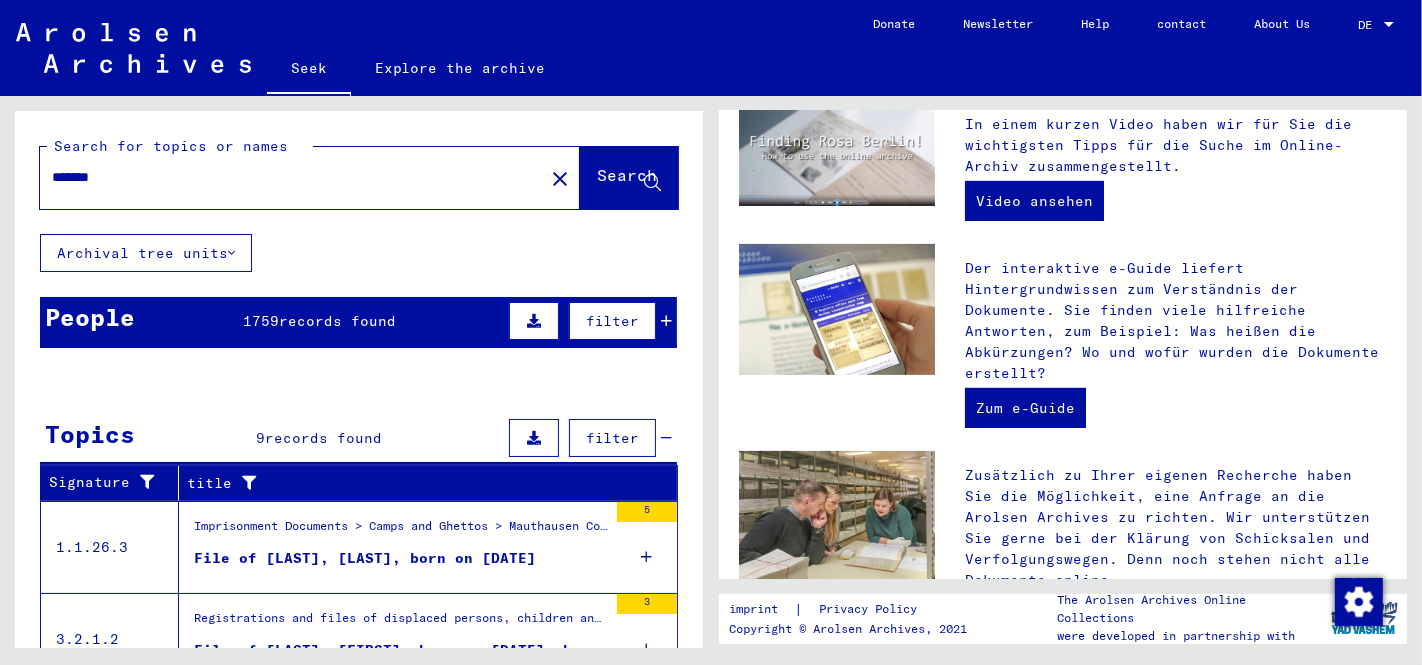 scroll, scrollTop: 0, scrollLeft: 0, axis: both 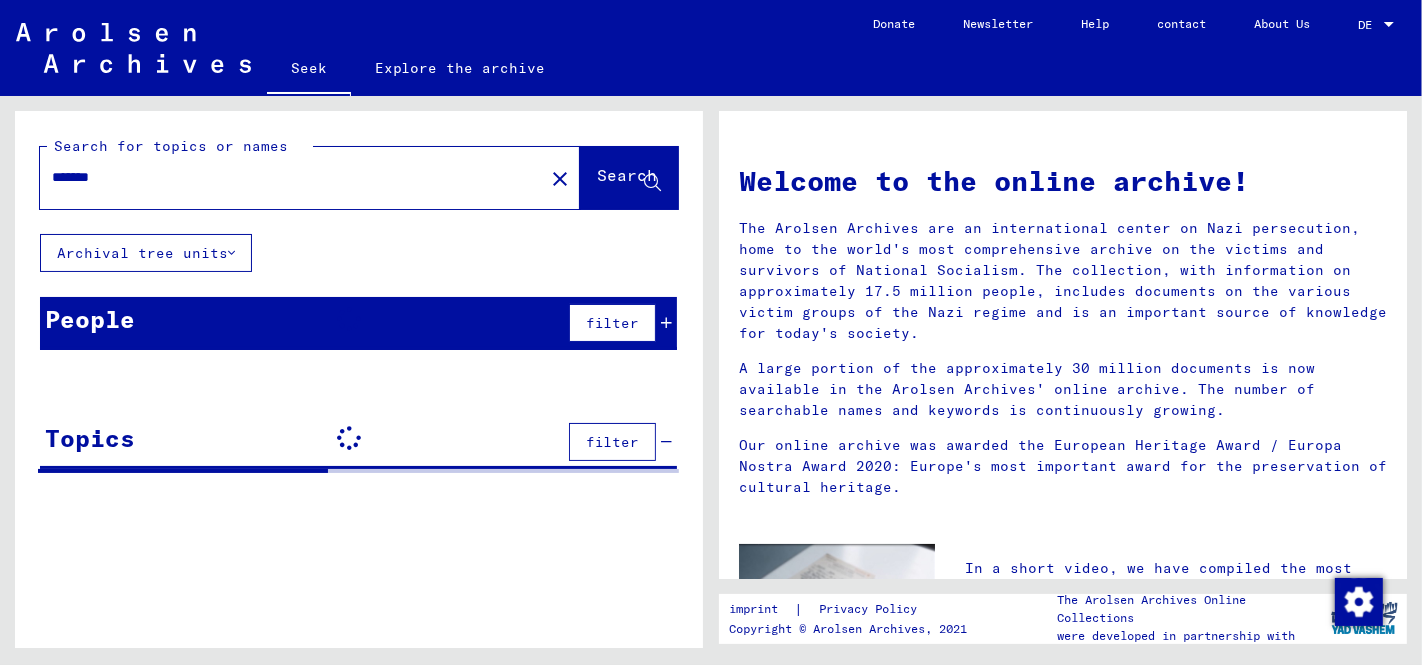 click on "*******" at bounding box center (286, 177) 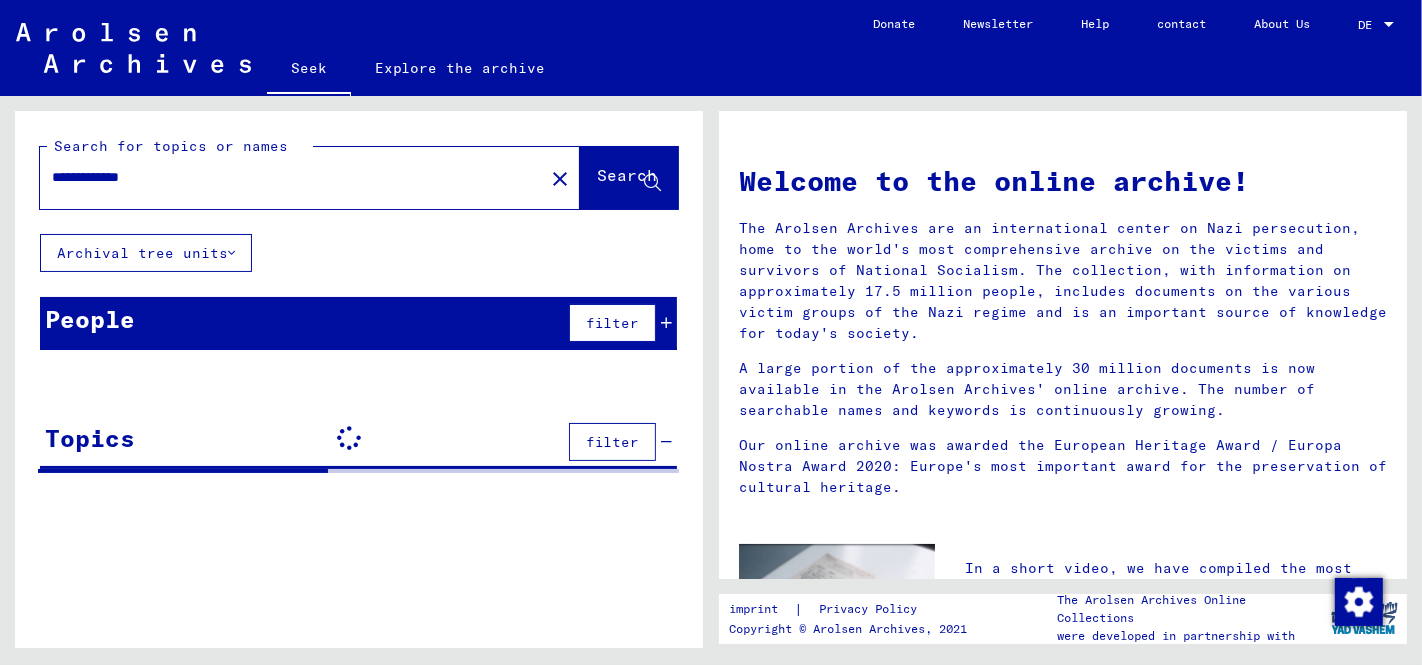 type on "**********" 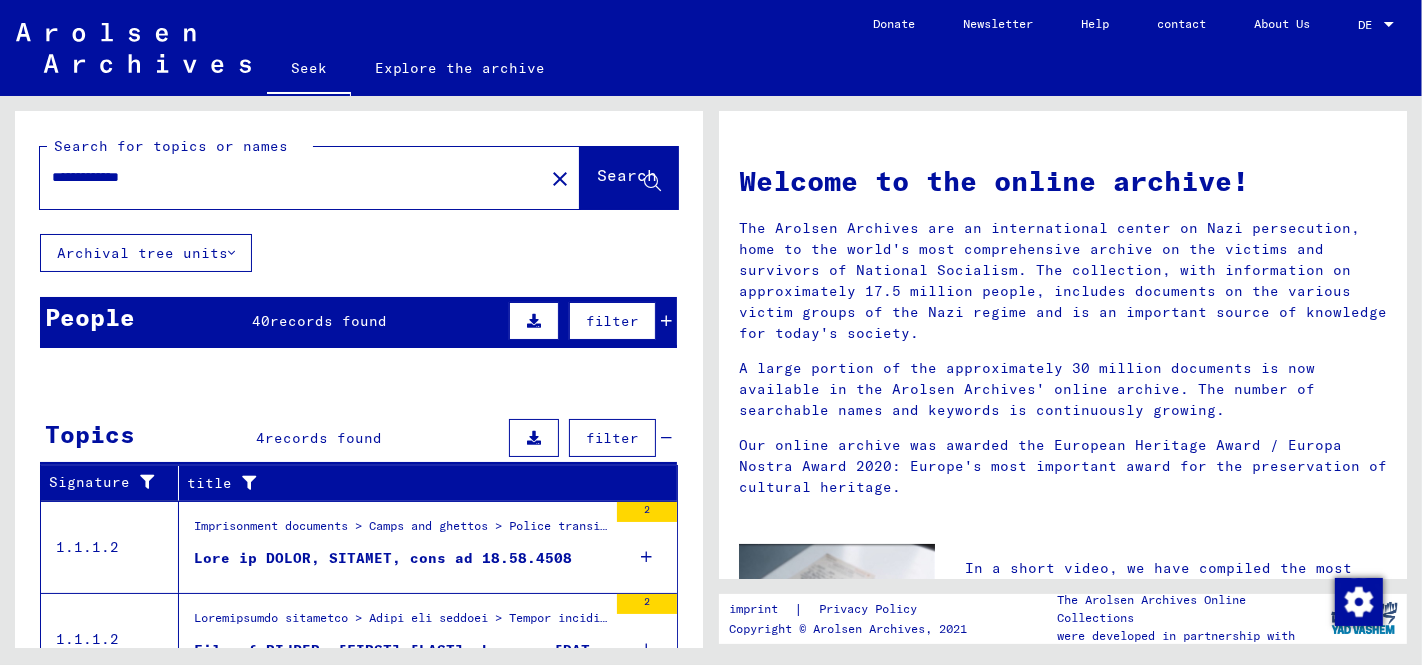 scroll, scrollTop: 111, scrollLeft: 0, axis: vertical 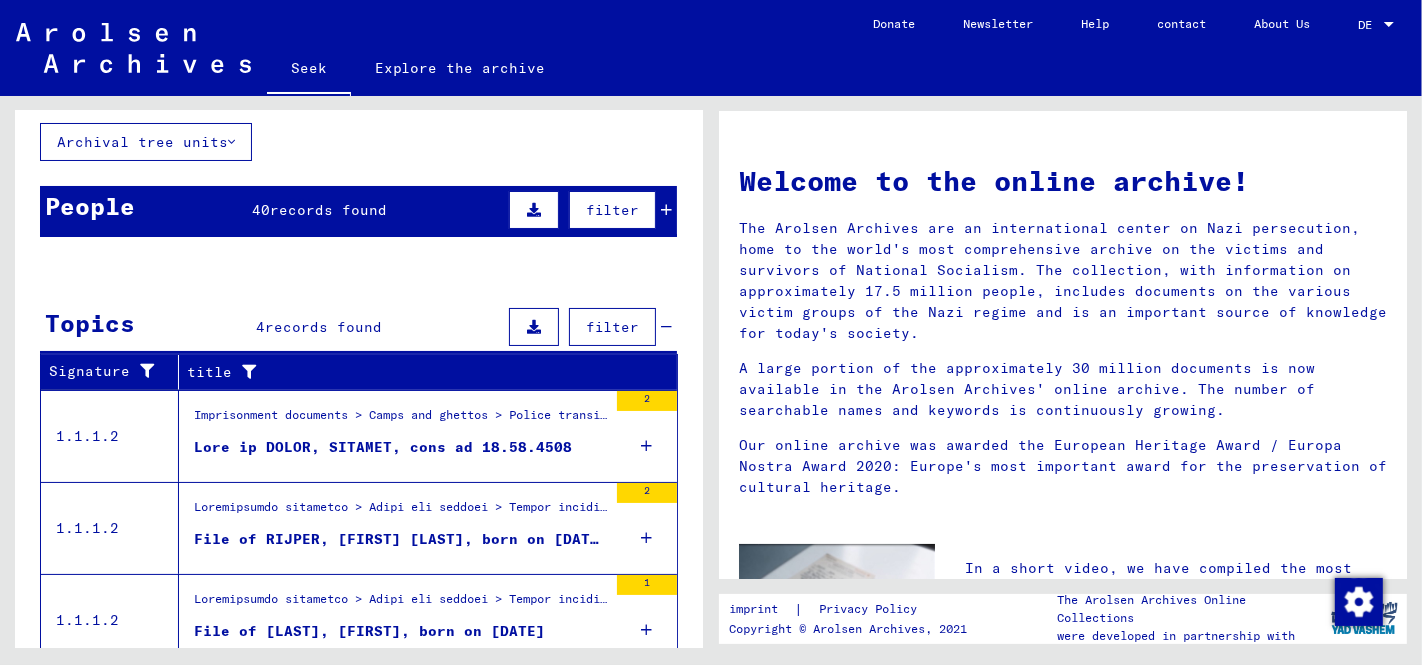 click on "Lore ip DOLOR, SITAMET, cons ad 18.58.4508" at bounding box center [383, 447] 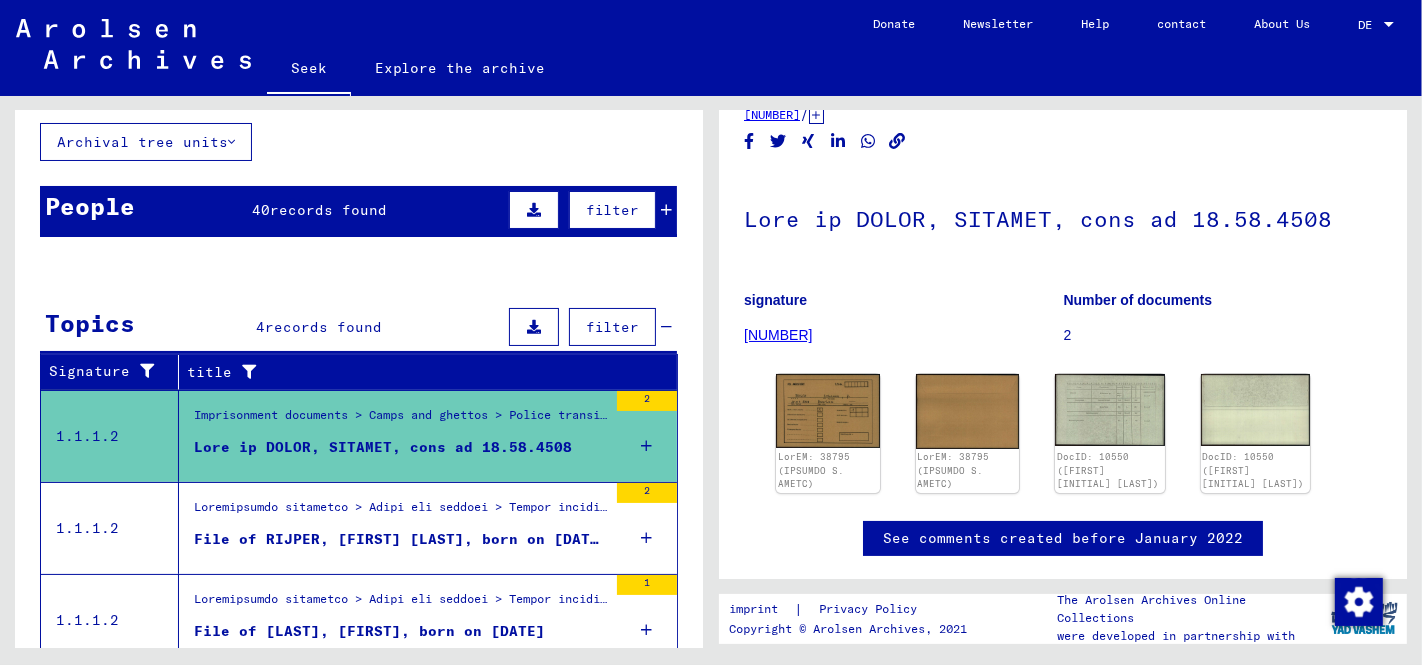 scroll, scrollTop: 85, scrollLeft: 0, axis: vertical 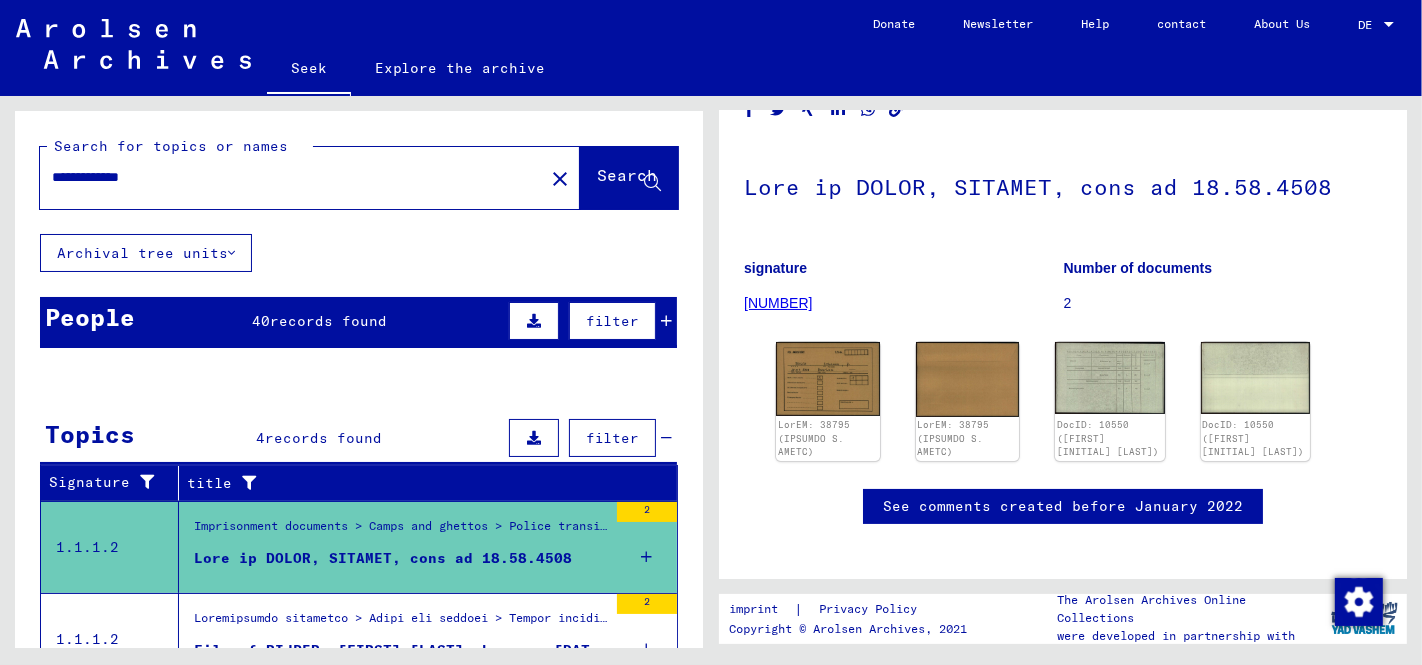 click at bounding box center [652, 183] 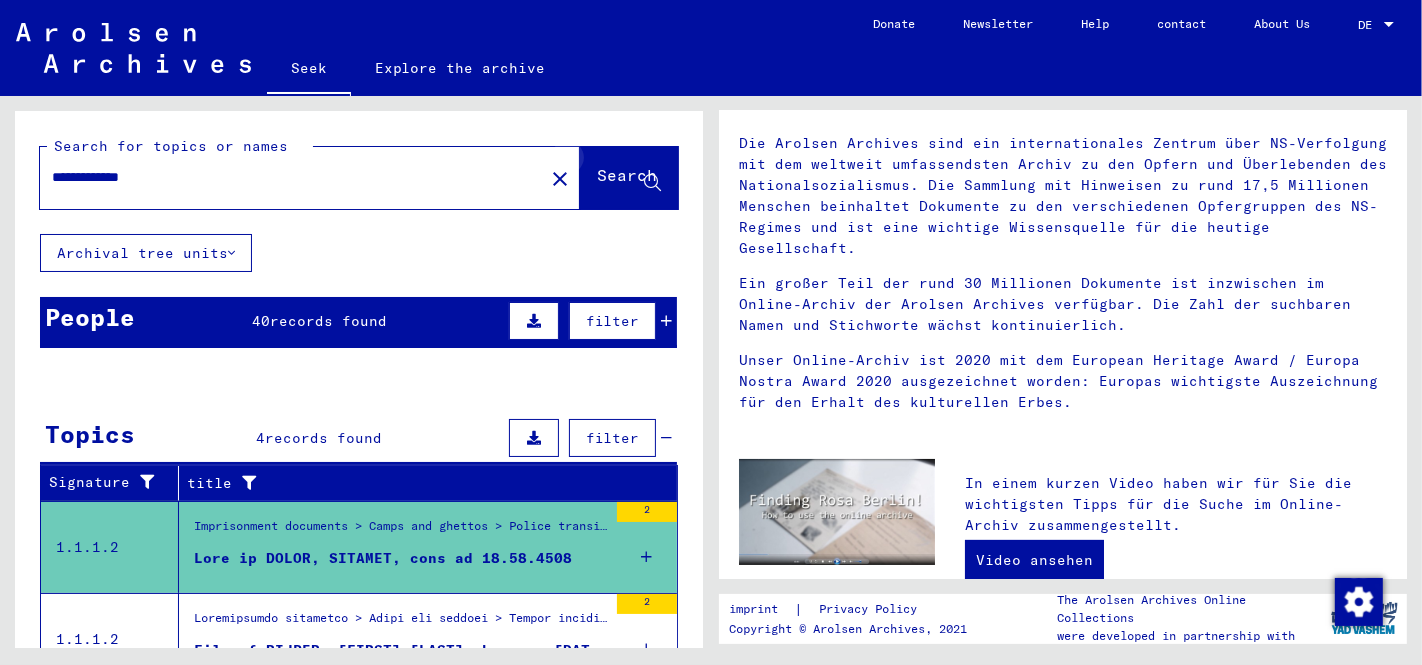 scroll, scrollTop: 0, scrollLeft: 0, axis: both 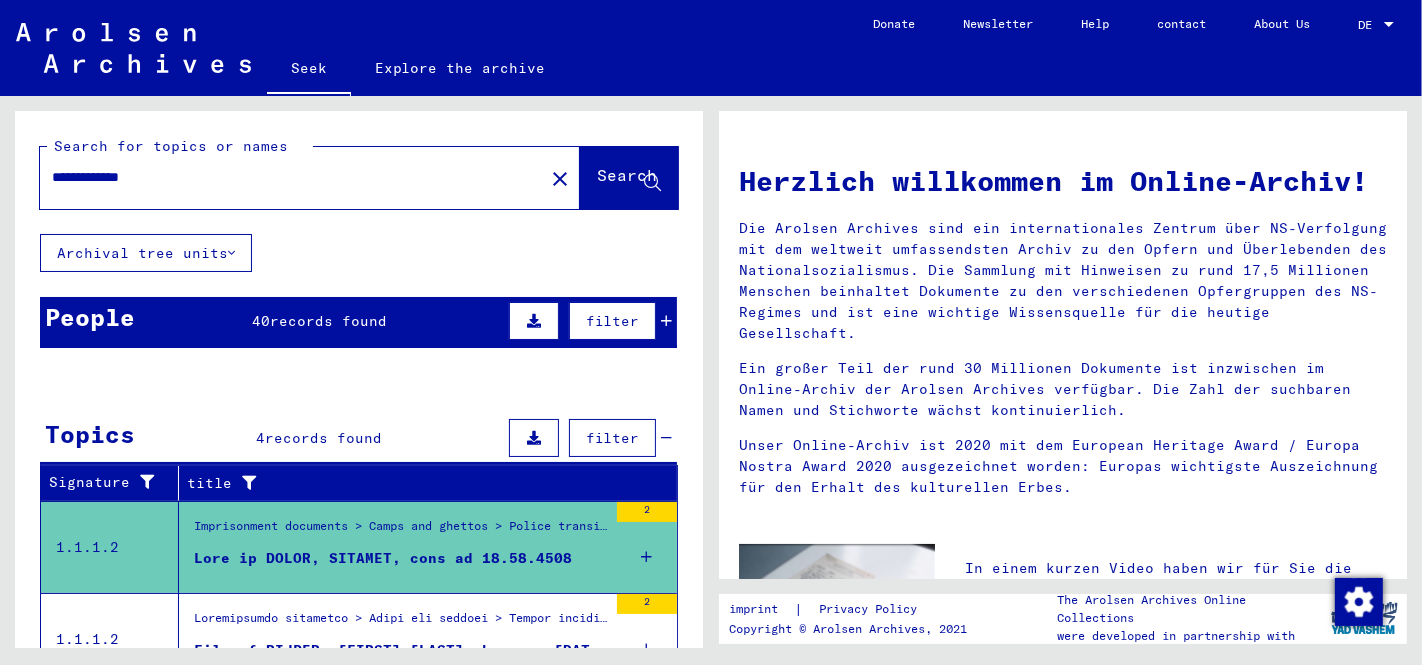 click at bounding box center [652, 183] 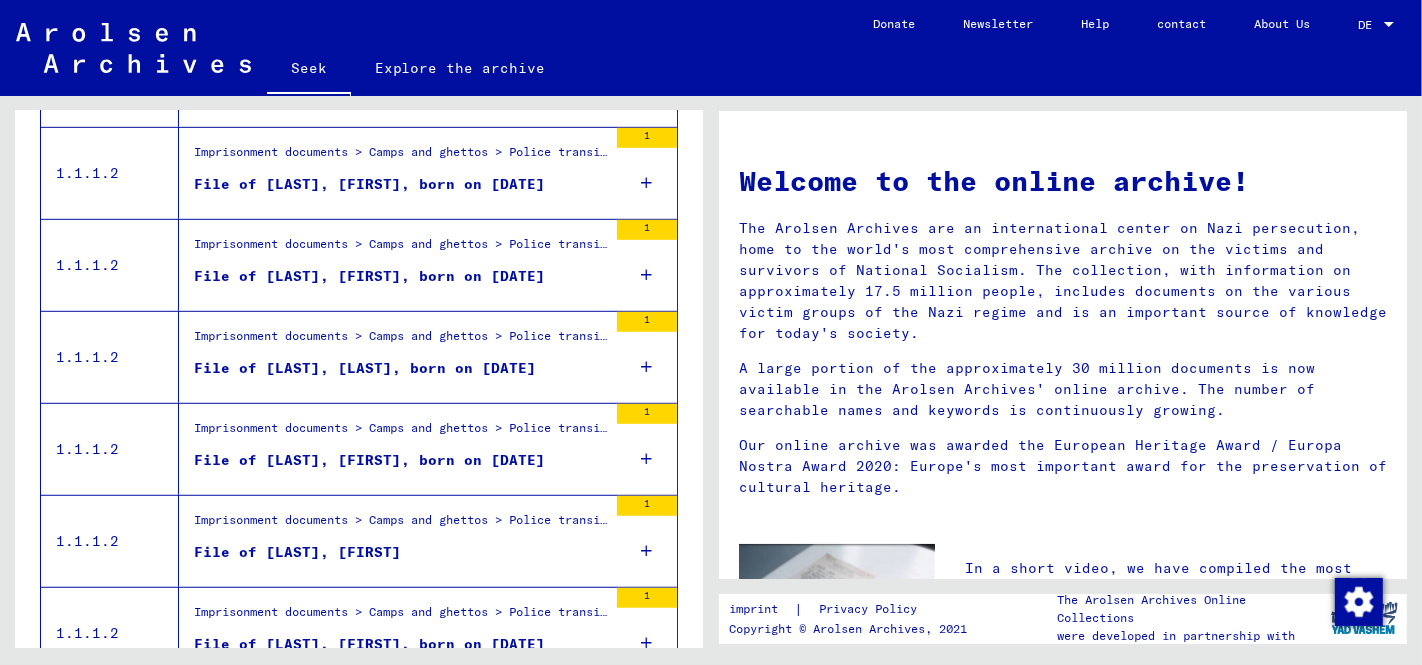 scroll, scrollTop: 1111, scrollLeft: 0, axis: vertical 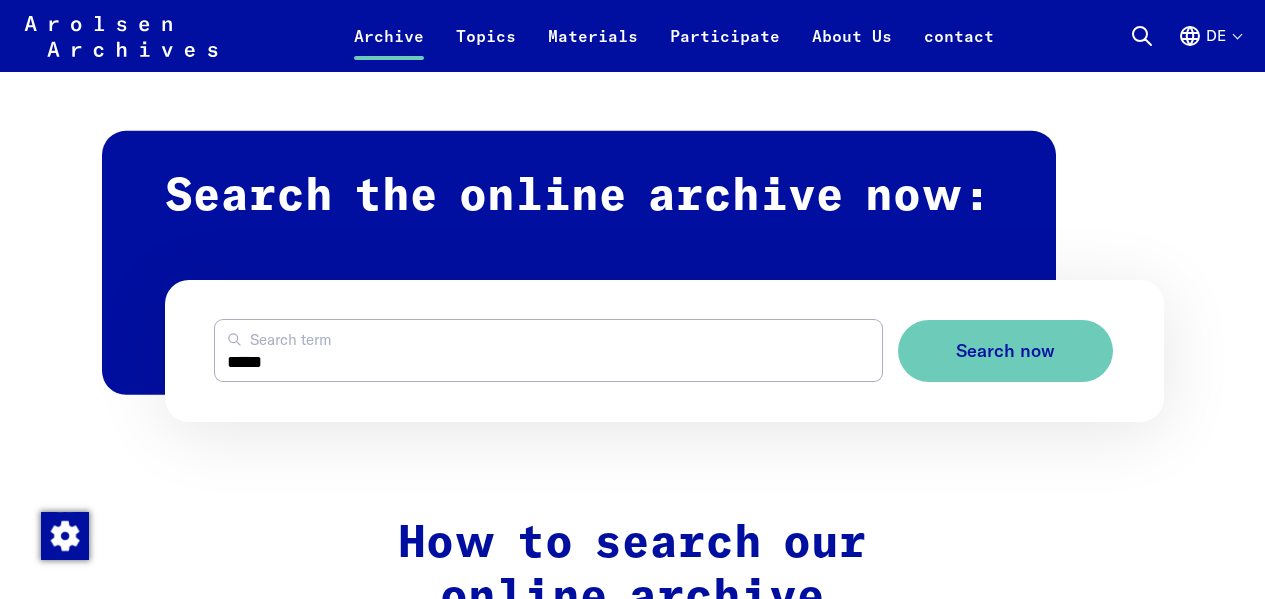 click on "Search the online archive now:       *****   Search term       Search now" at bounding box center (633, 284) 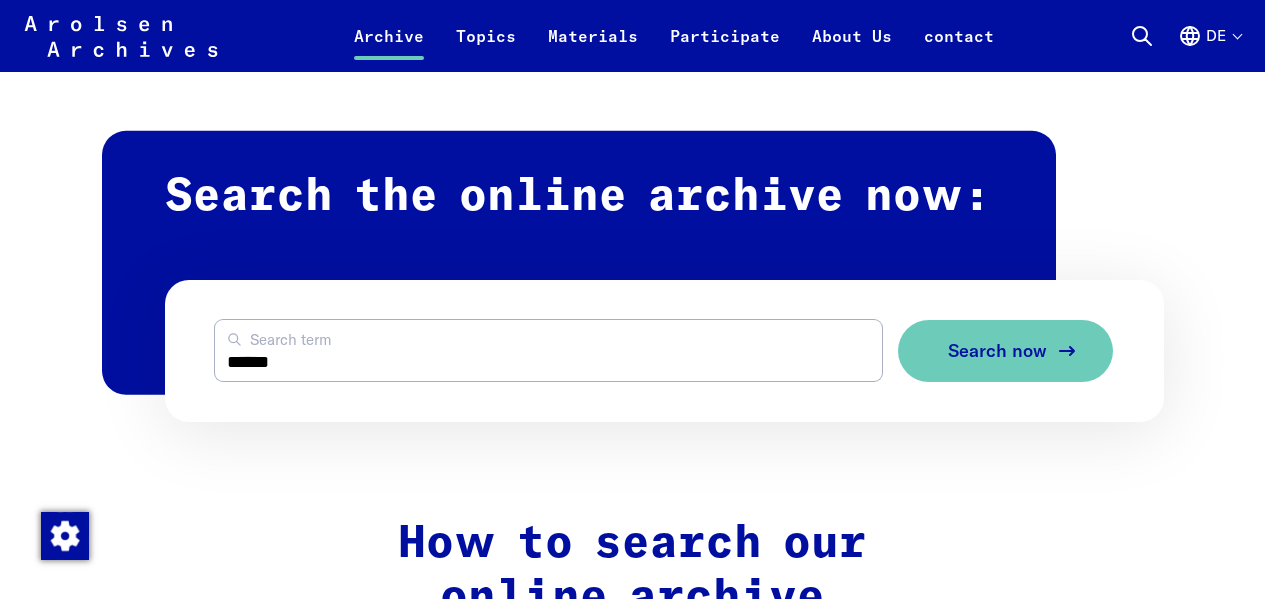 type on "******" 